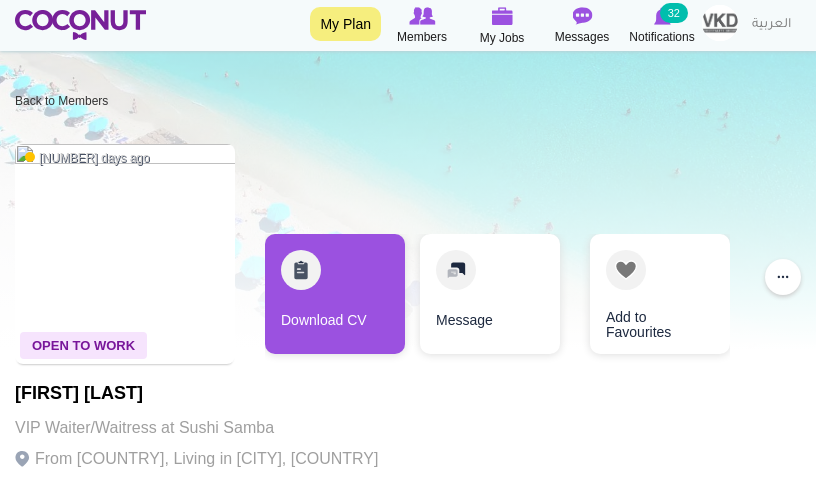 scroll, scrollTop: 78, scrollLeft: 2, axis: both 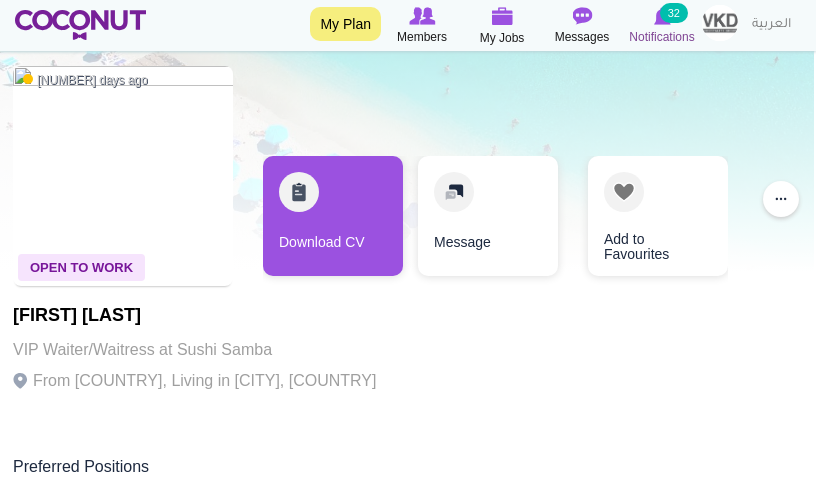 click on "Notifications" at bounding box center [661, 37] 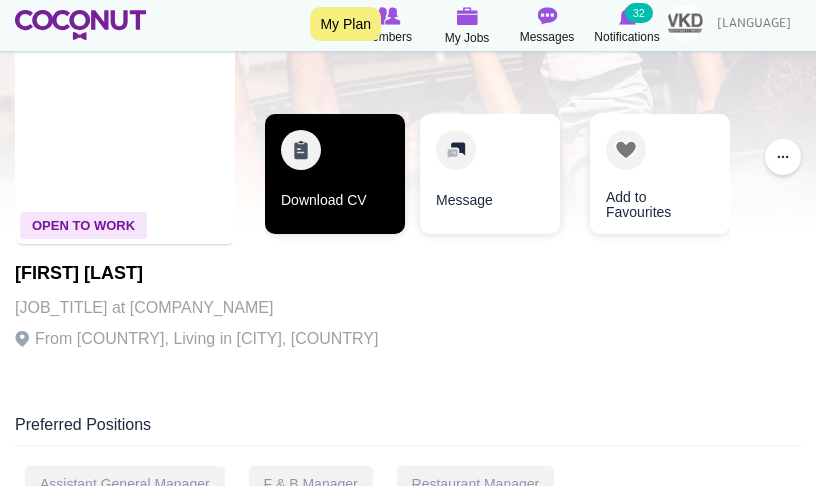 scroll, scrollTop: 0, scrollLeft: 0, axis: both 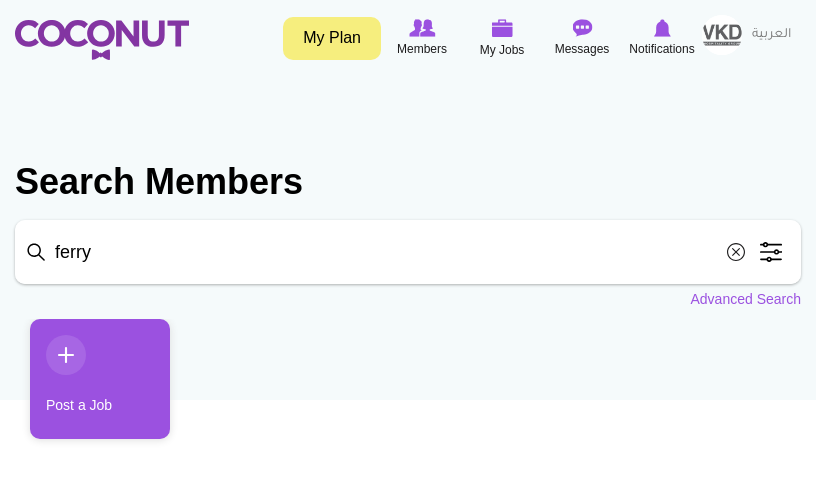 click at bounding box center [102, 40] 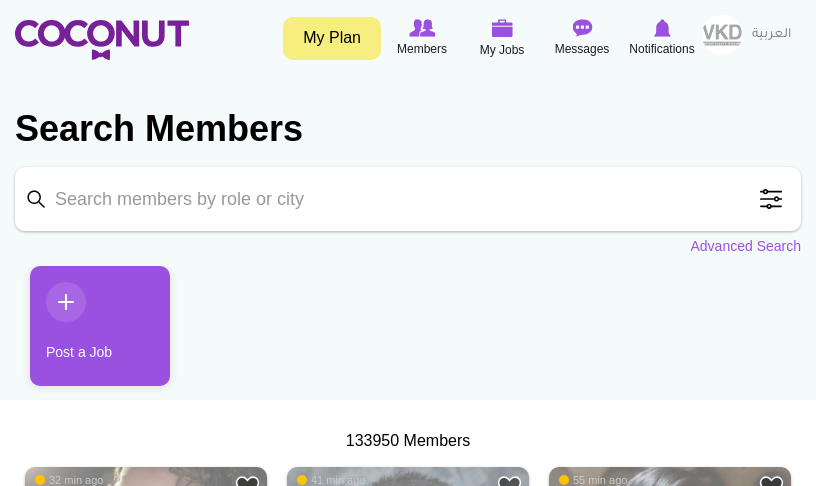 scroll, scrollTop: 0, scrollLeft: 0, axis: both 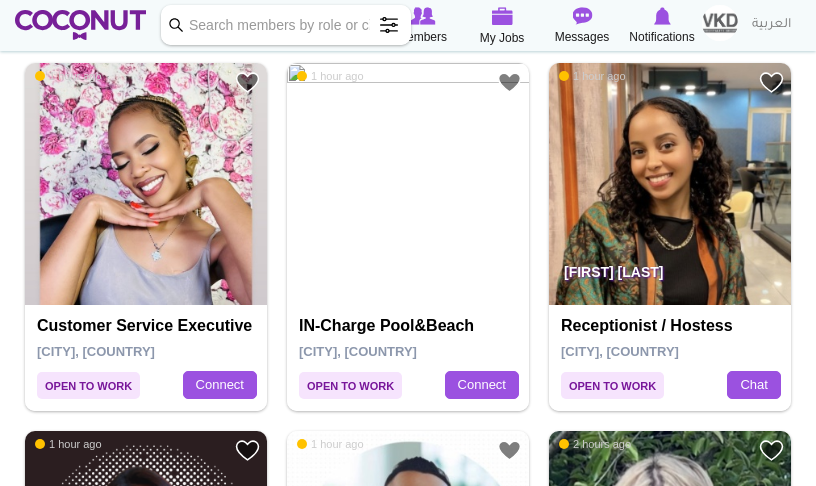 click at bounding box center [146, 184] 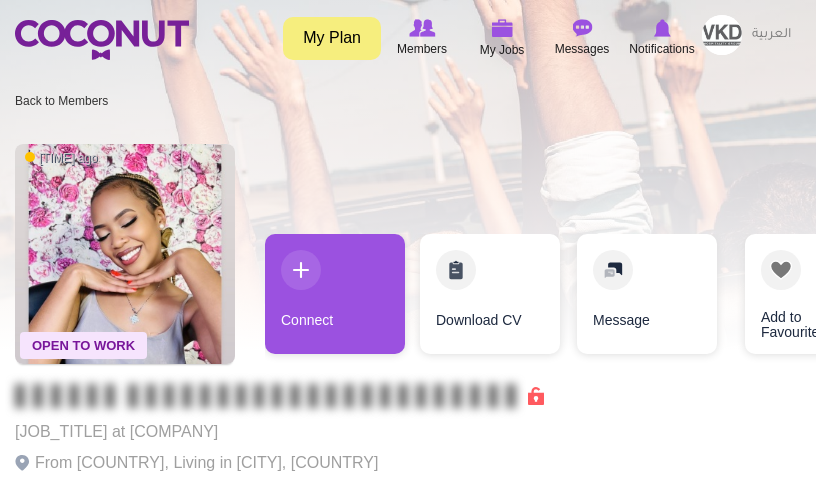 scroll, scrollTop: 0, scrollLeft: 0, axis: both 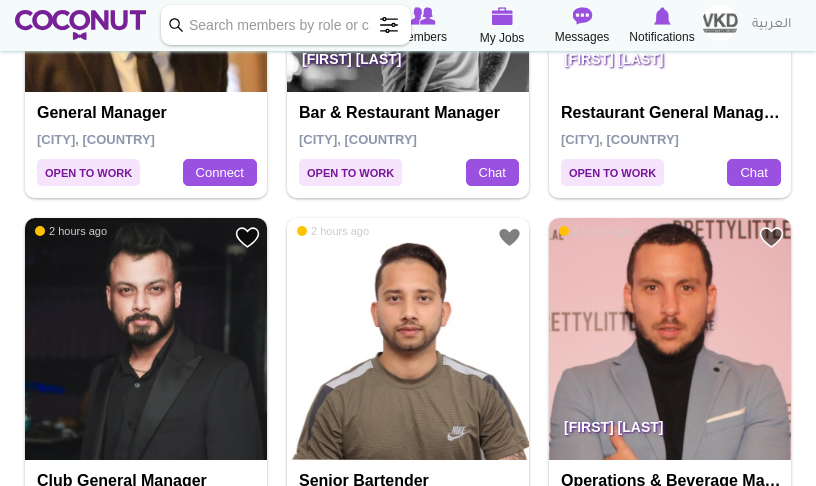 click on "[KEYWORD]" at bounding box center (286, 25) 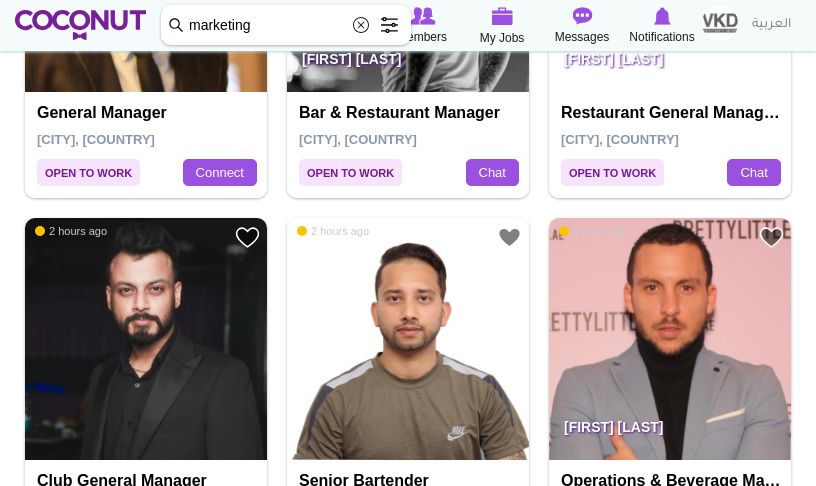 type on "marketing" 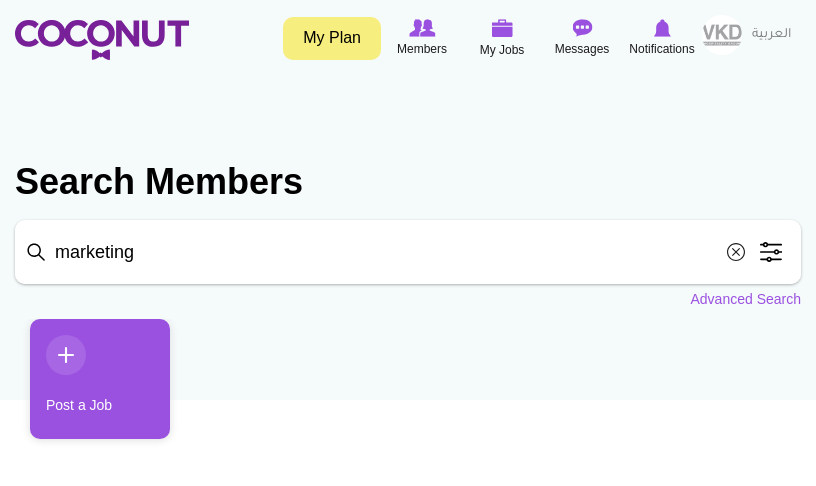 scroll, scrollTop: 0, scrollLeft: 0, axis: both 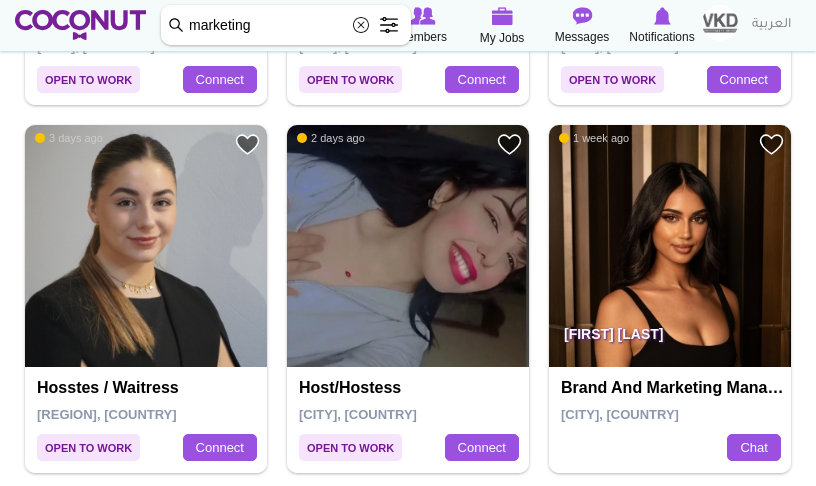 click at bounding box center [670, 246] 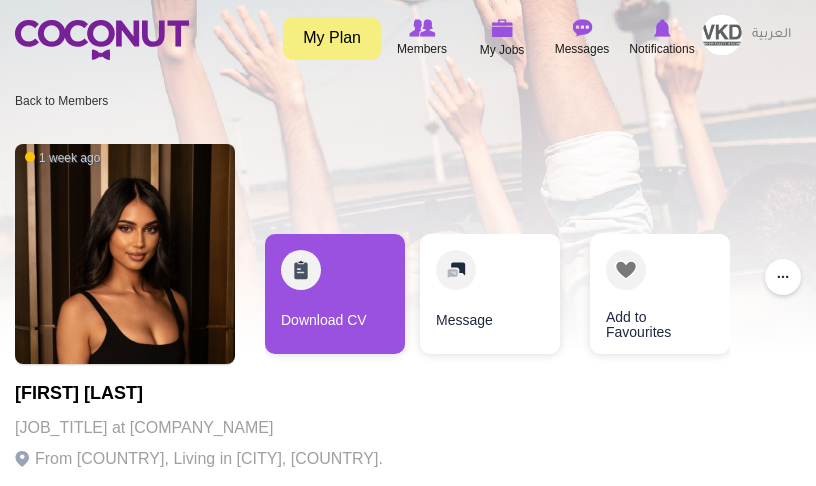 scroll, scrollTop: 0, scrollLeft: 0, axis: both 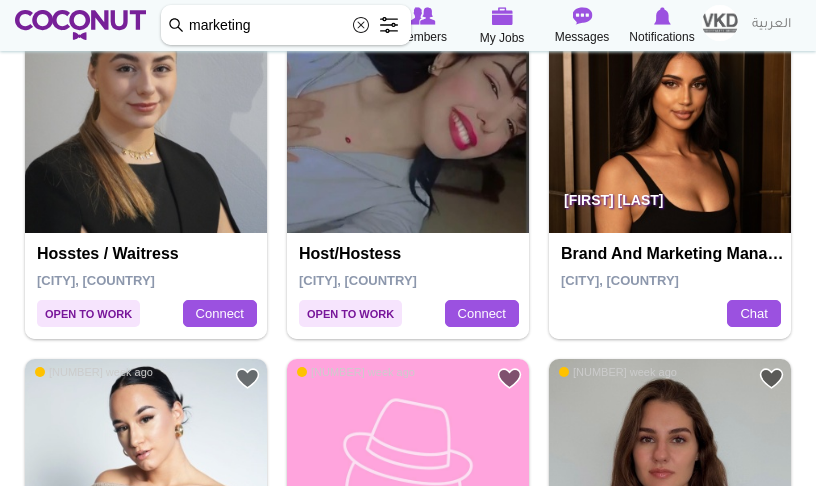 click on "marketing" at bounding box center (286, 25) 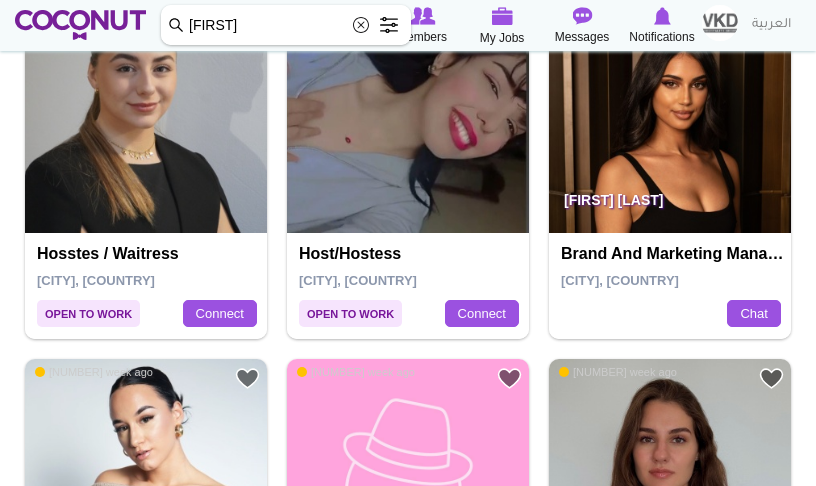 type on "bruna" 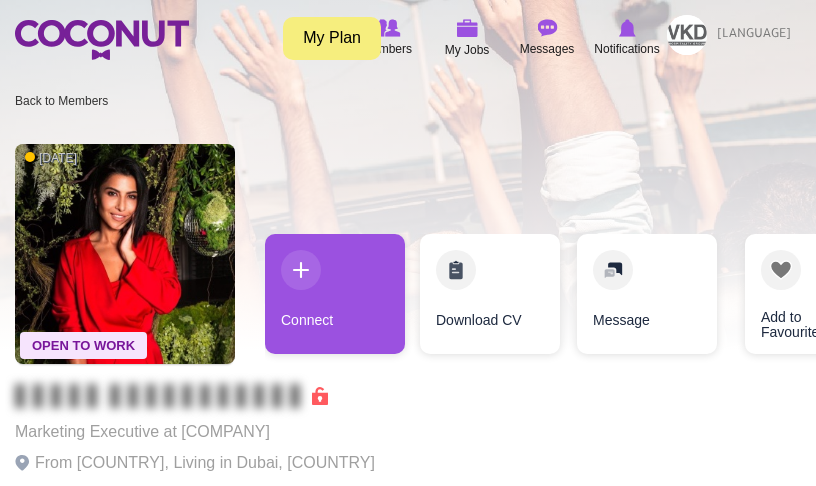 scroll, scrollTop: 0, scrollLeft: 0, axis: both 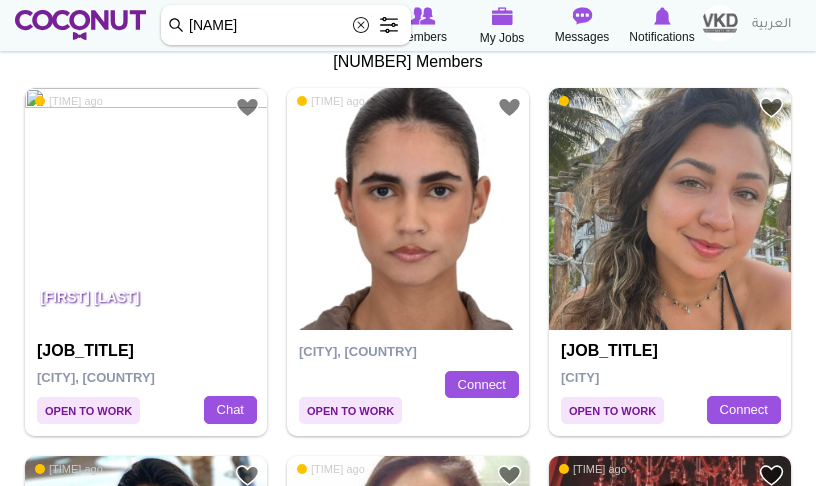 click on "Bruna Nery" at bounding box center (146, 302) 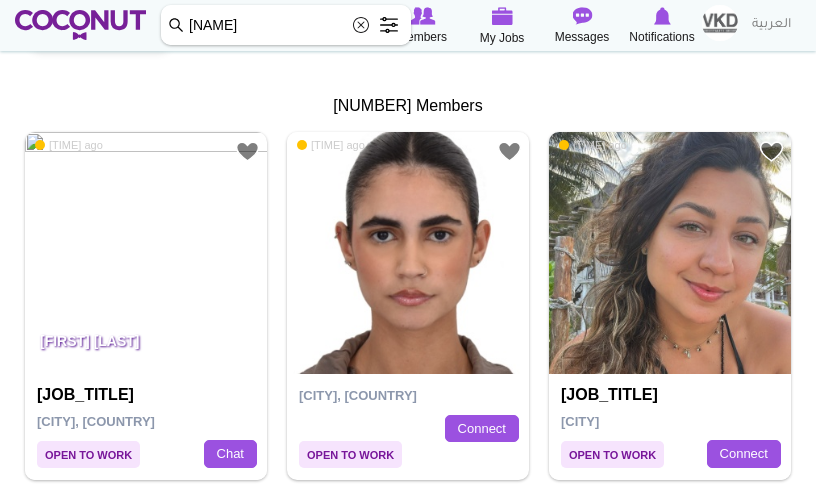 scroll, scrollTop: 350, scrollLeft: 0, axis: vertical 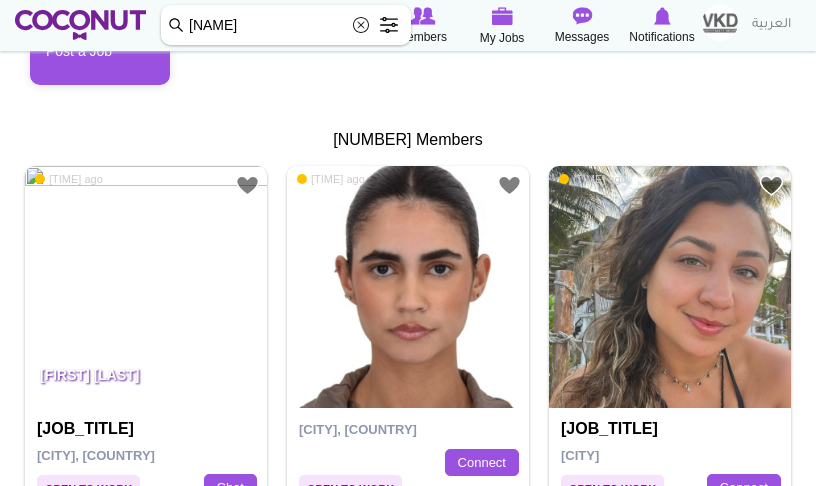 click at bounding box center [146, 287] 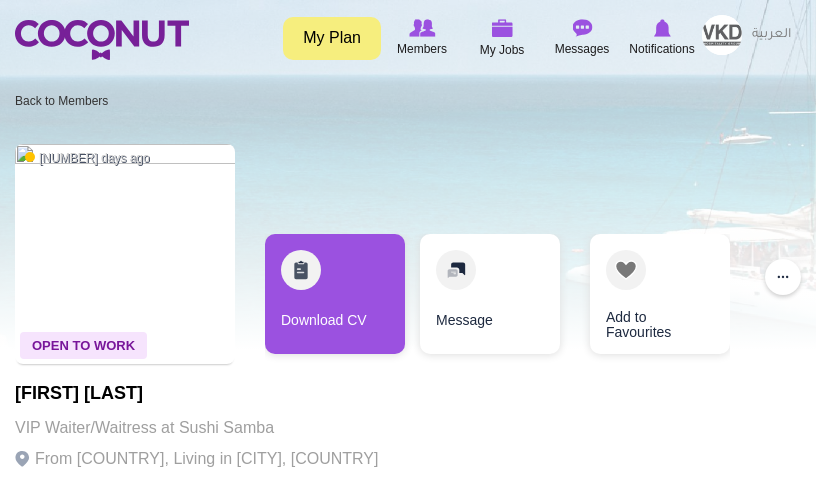 scroll, scrollTop: 0, scrollLeft: 0, axis: both 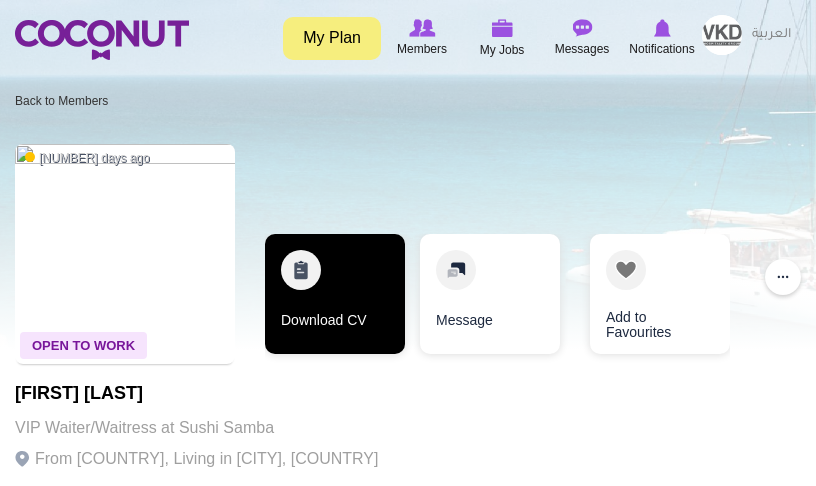 click on "Download CV" at bounding box center [335, 294] 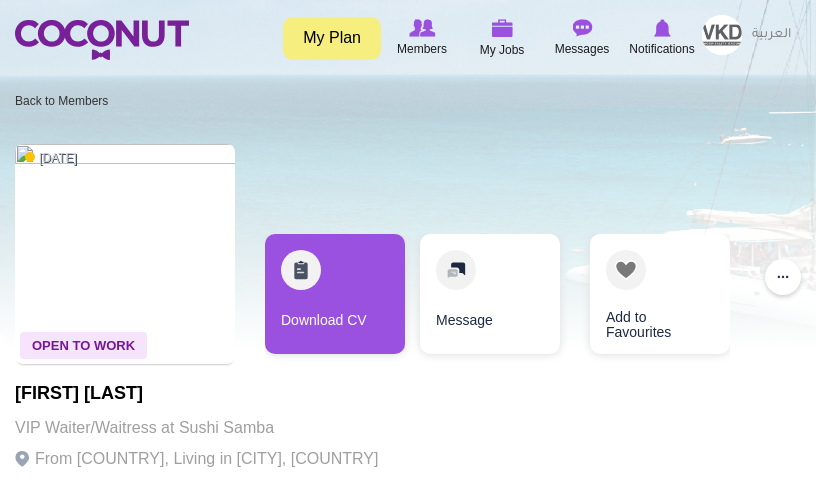 scroll, scrollTop: 0, scrollLeft: 0, axis: both 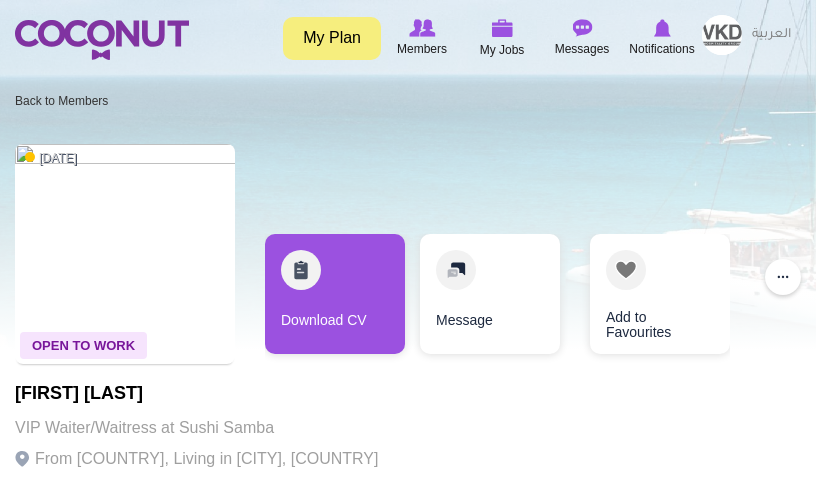 click at bounding box center (102, 40) 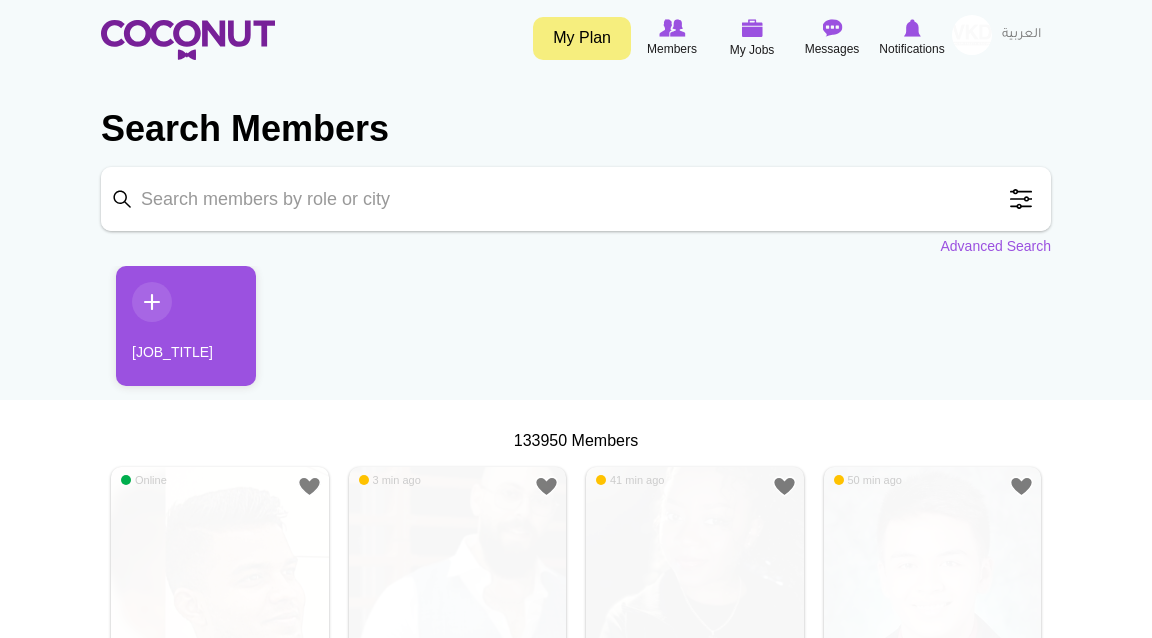 scroll, scrollTop: 0, scrollLeft: 0, axis: both 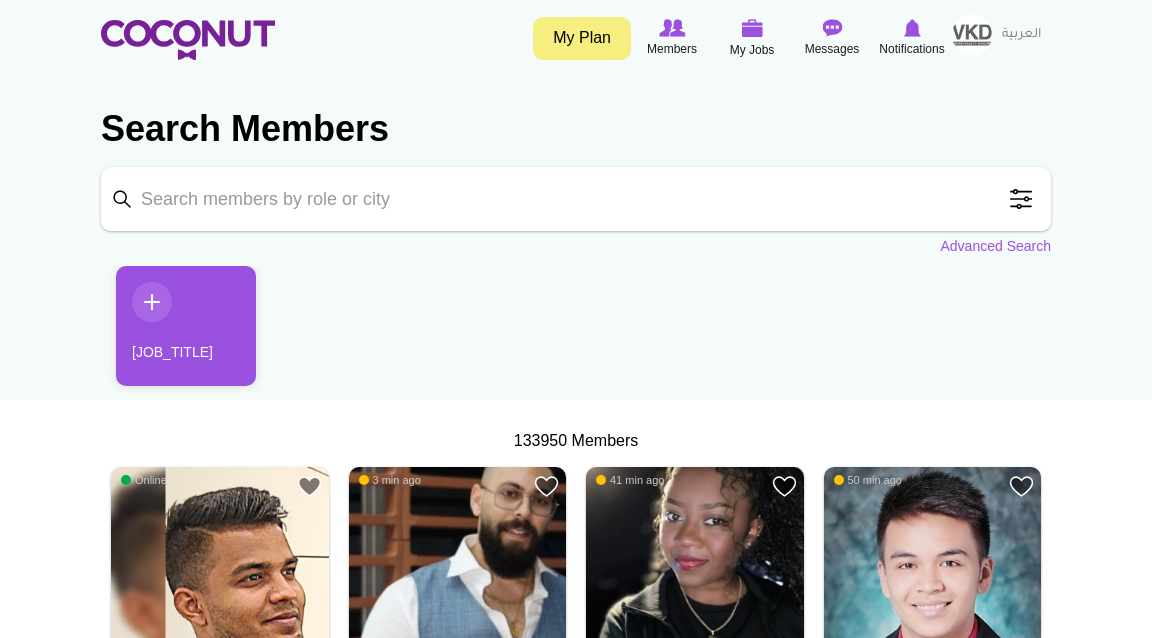 click on "Keyword" at bounding box center [576, 199] 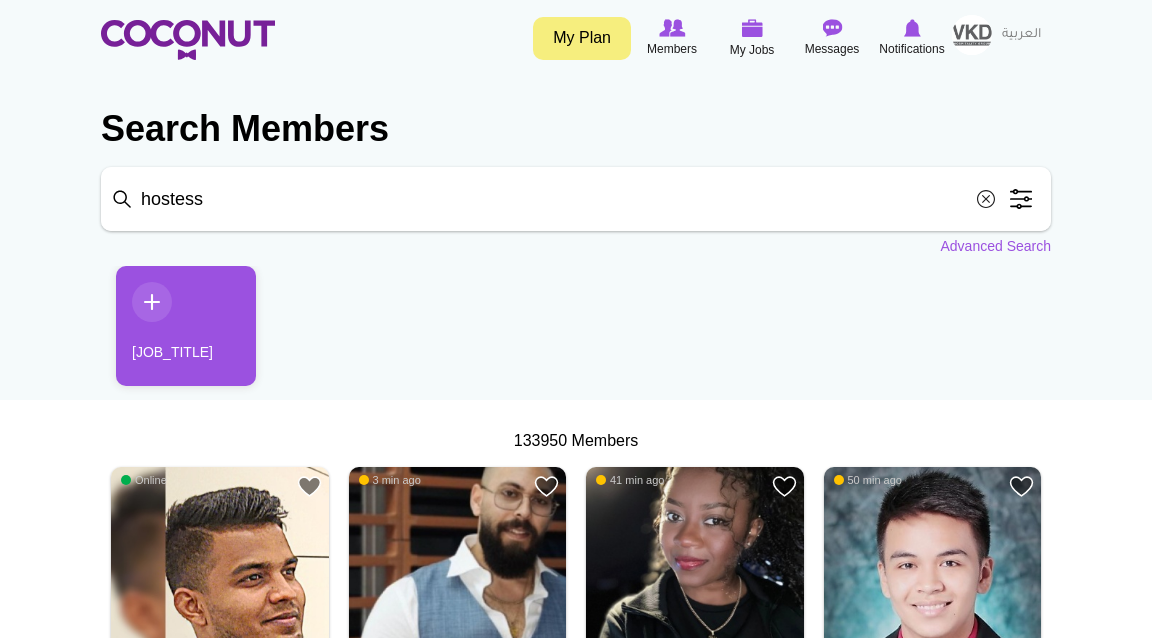 type on "hostess" 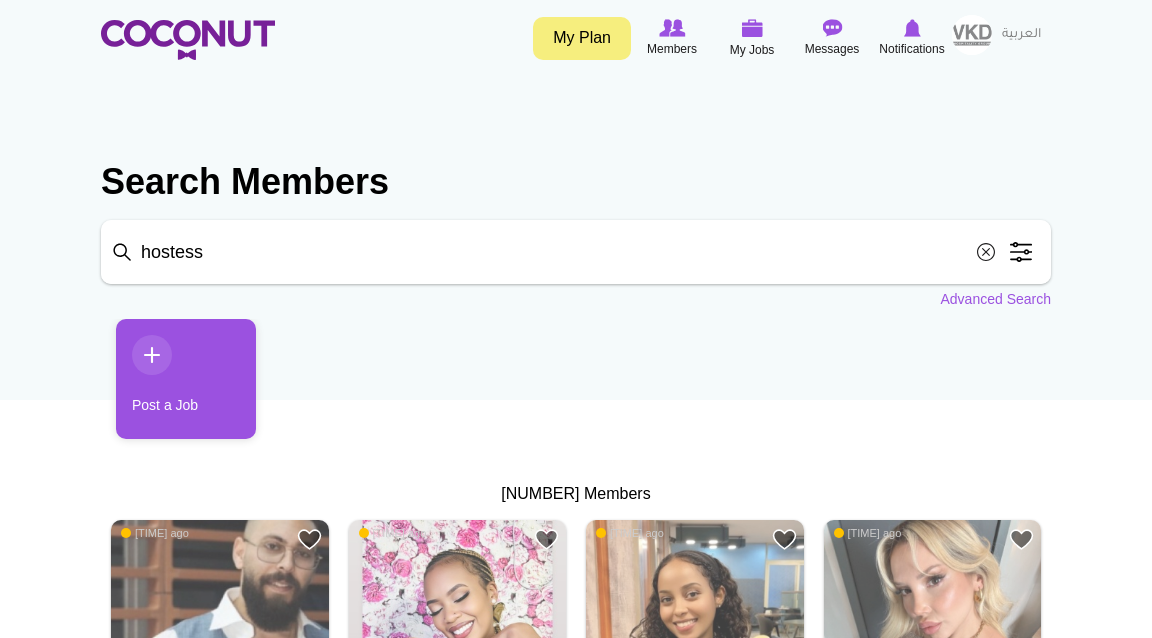 scroll, scrollTop: 0, scrollLeft: 0, axis: both 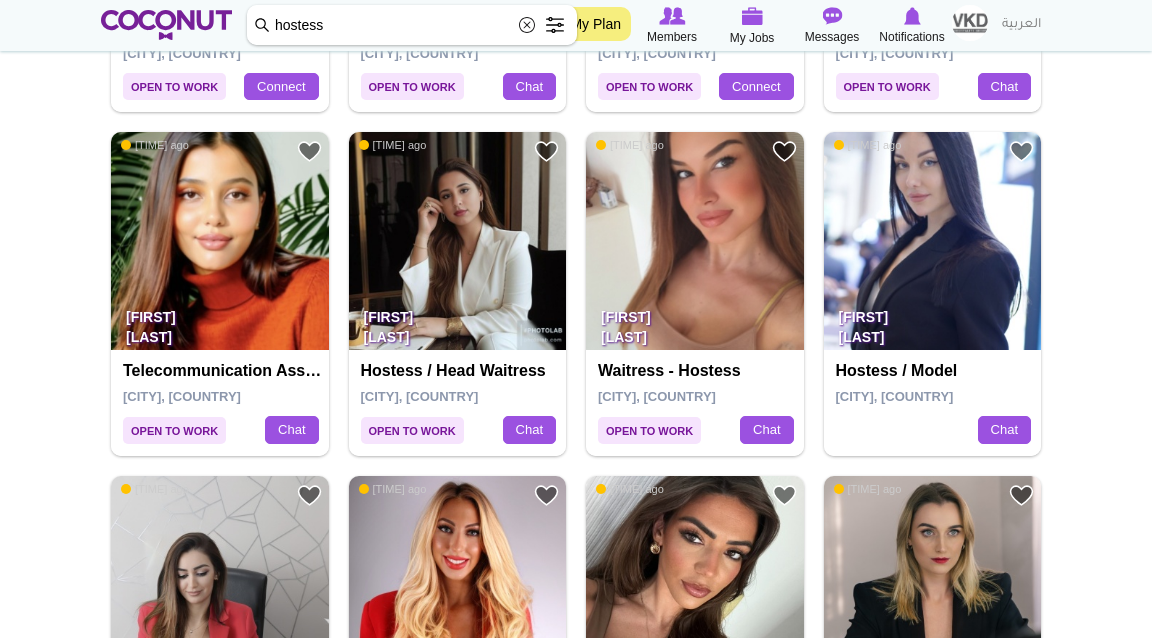 click at bounding box center (220, 241) 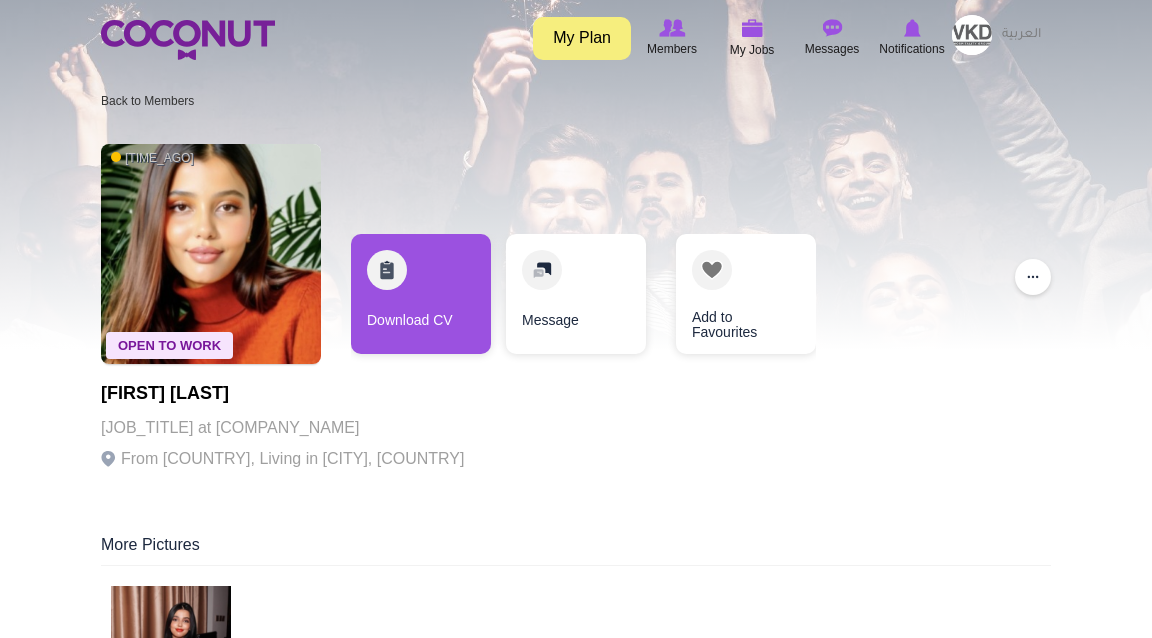 scroll, scrollTop: 0, scrollLeft: 0, axis: both 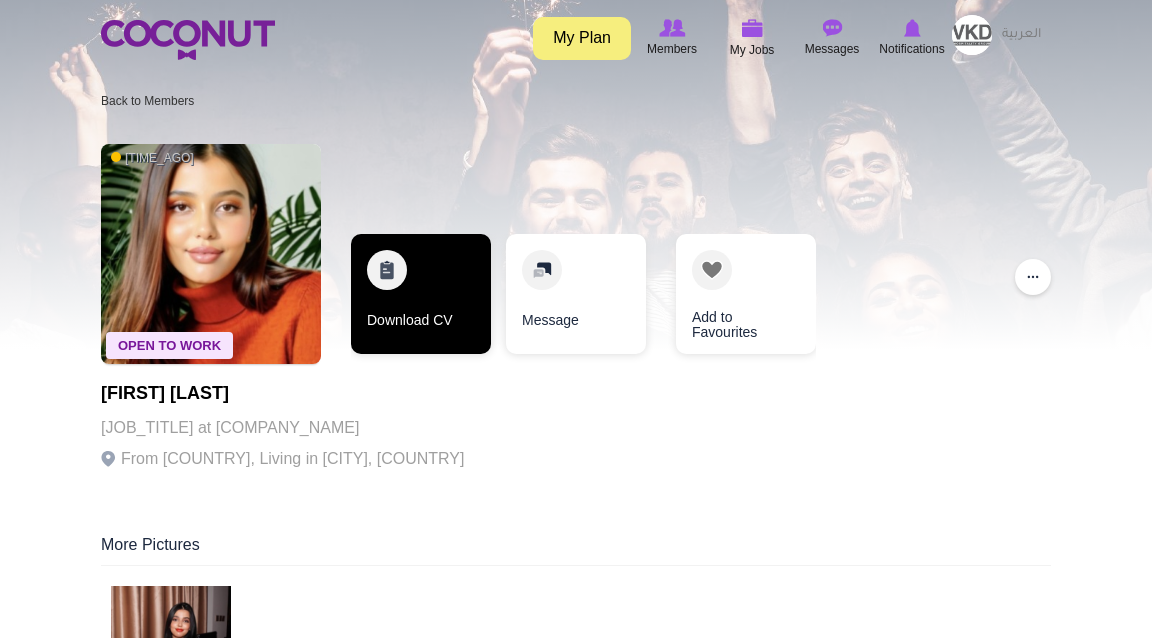click on "Download CV" at bounding box center [421, 294] 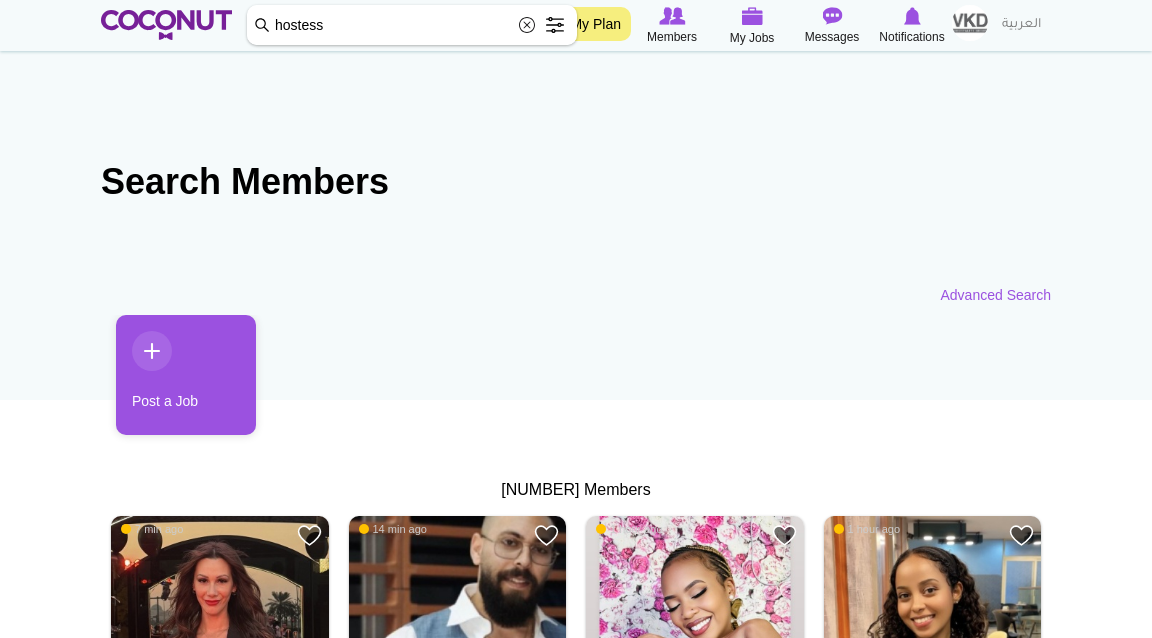 scroll, scrollTop: 337, scrollLeft: 0, axis: vertical 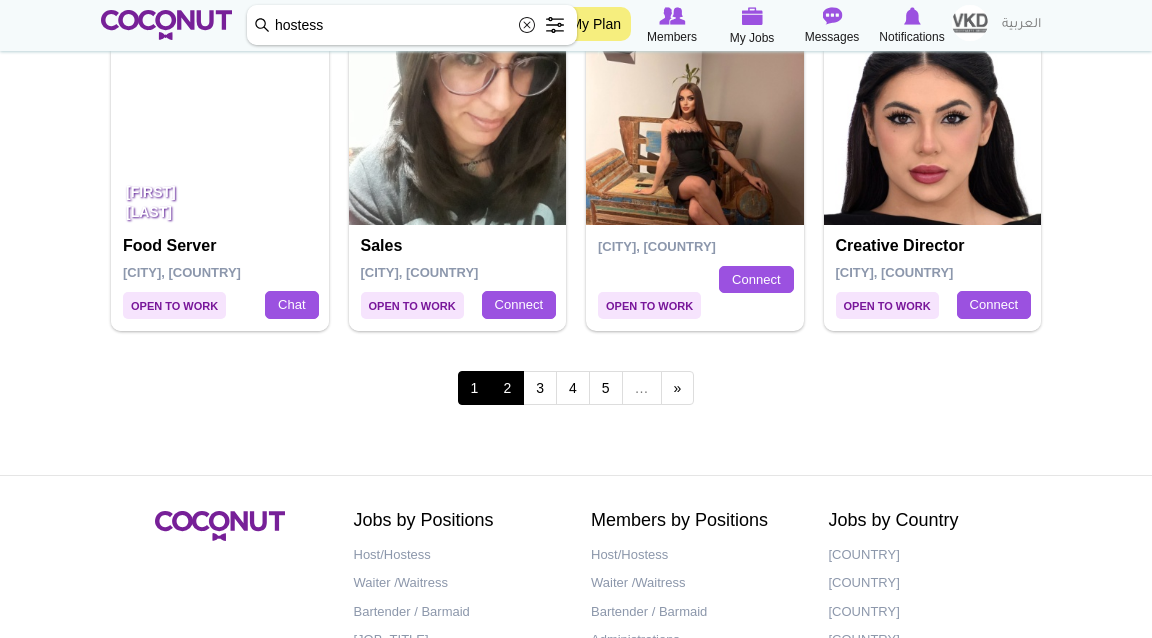 click on "2" at bounding box center [507, 388] 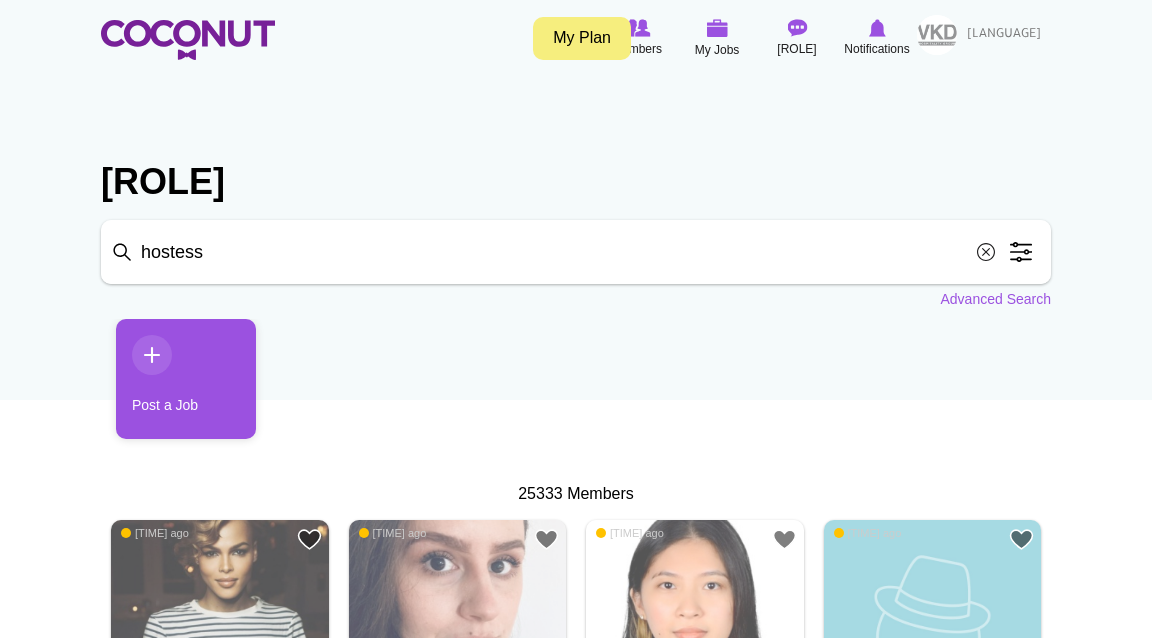 scroll, scrollTop: 0, scrollLeft: 0, axis: both 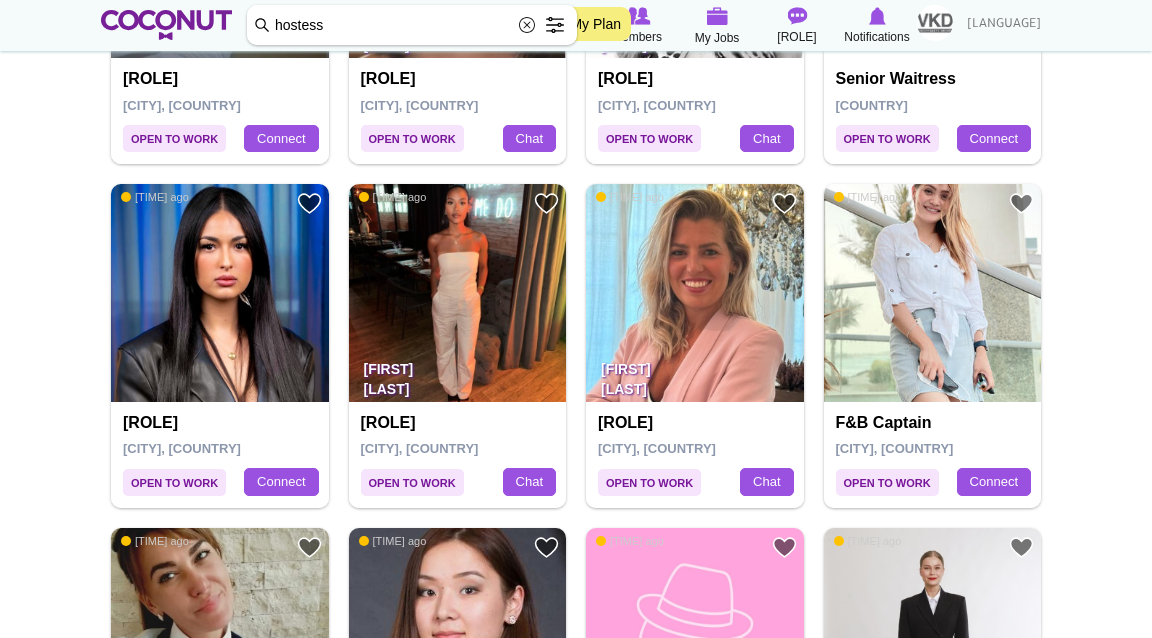 click at bounding box center [458, 293] 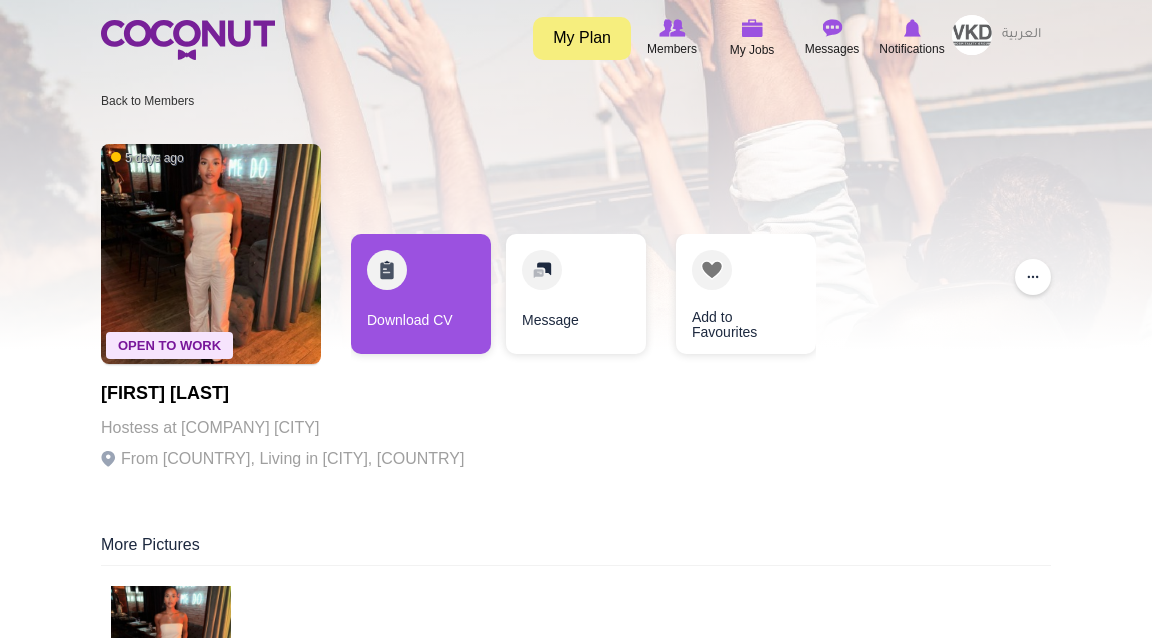 scroll, scrollTop: 0, scrollLeft: 0, axis: both 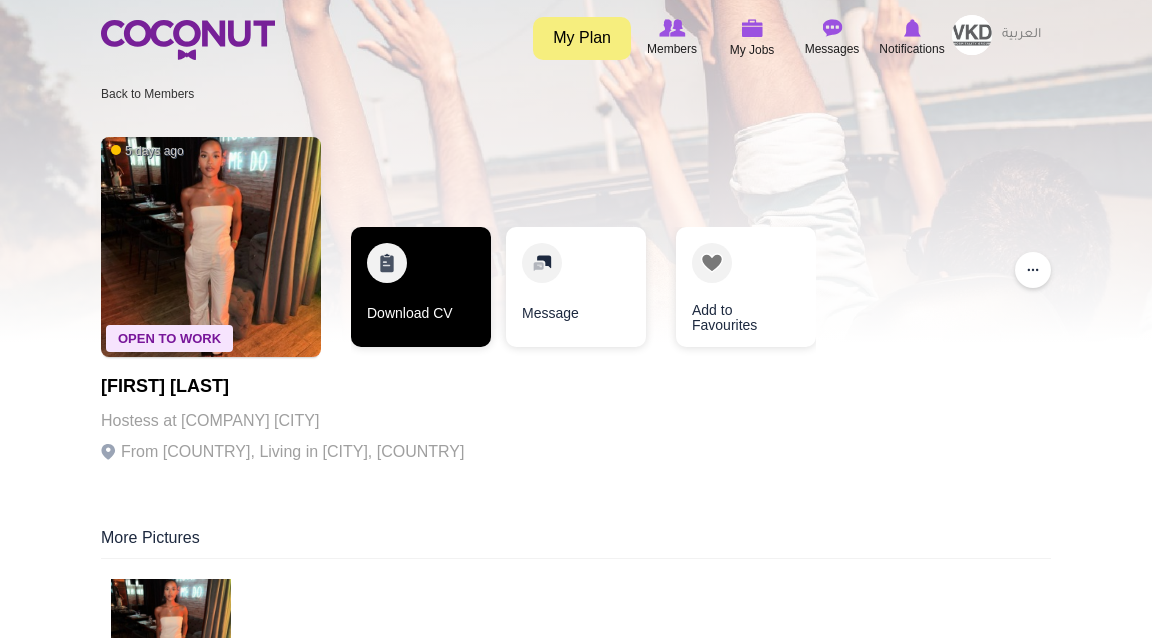 click on "Download CV" at bounding box center (421, 287) 